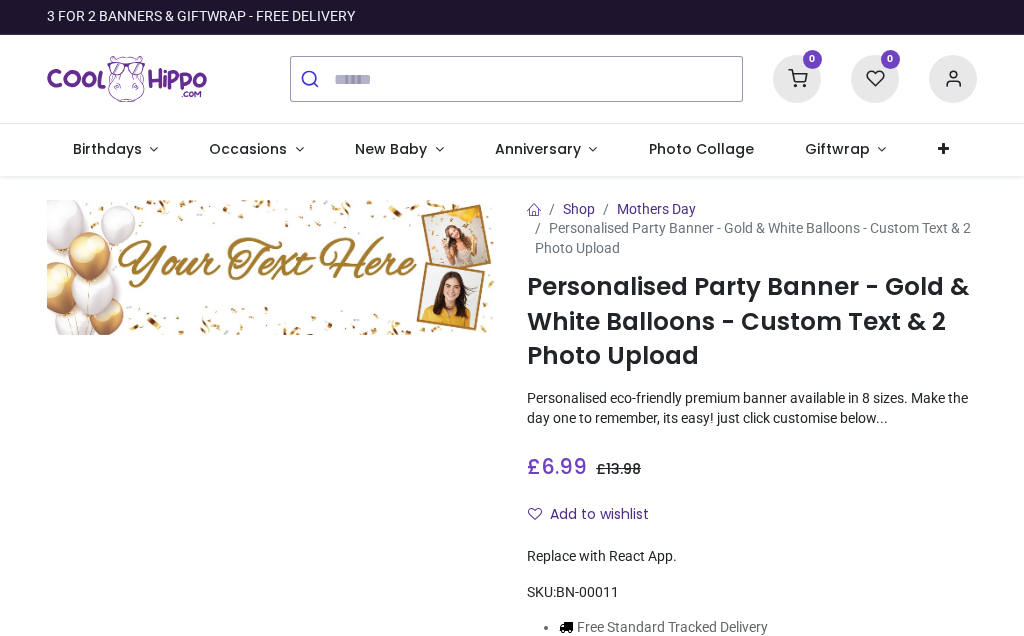 scroll, scrollTop: 0, scrollLeft: 0, axis: both 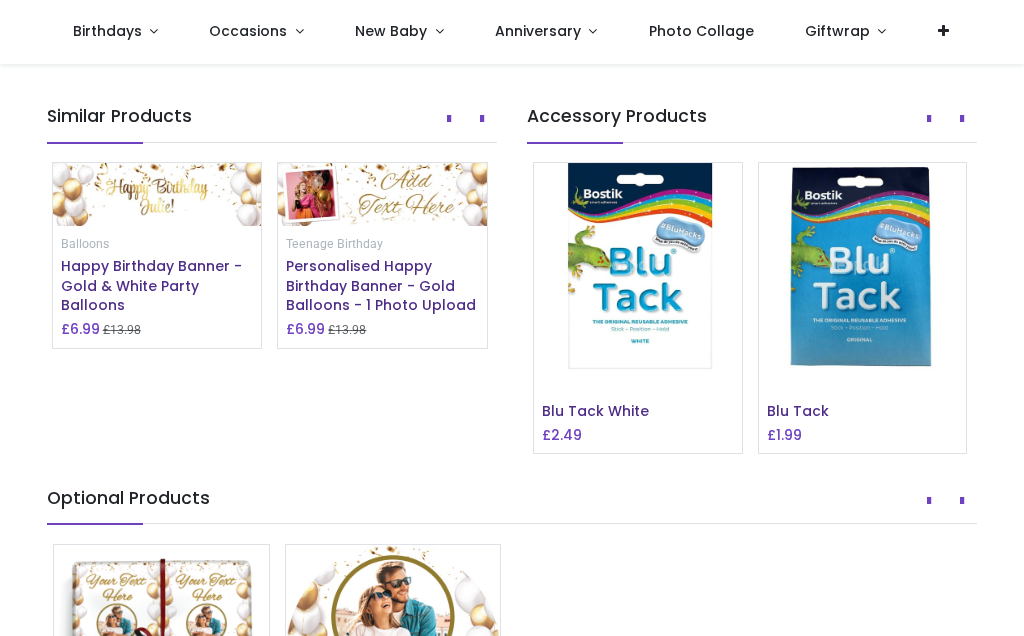 click on "Happy Birthday Banner - Gold & White Party Balloons" at bounding box center [151, 285] 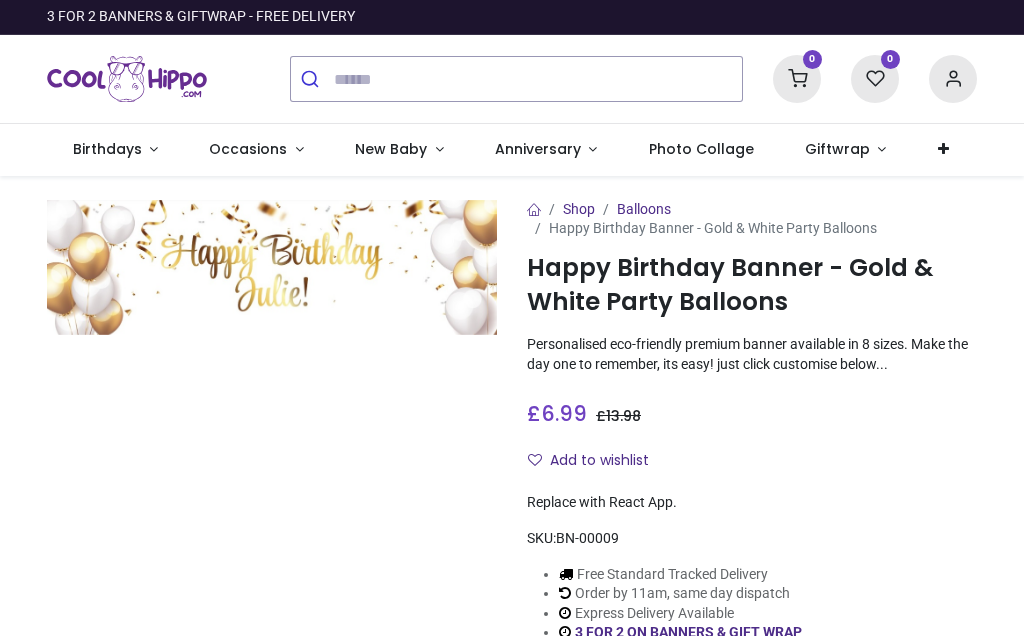 scroll, scrollTop: 0, scrollLeft: 0, axis: both 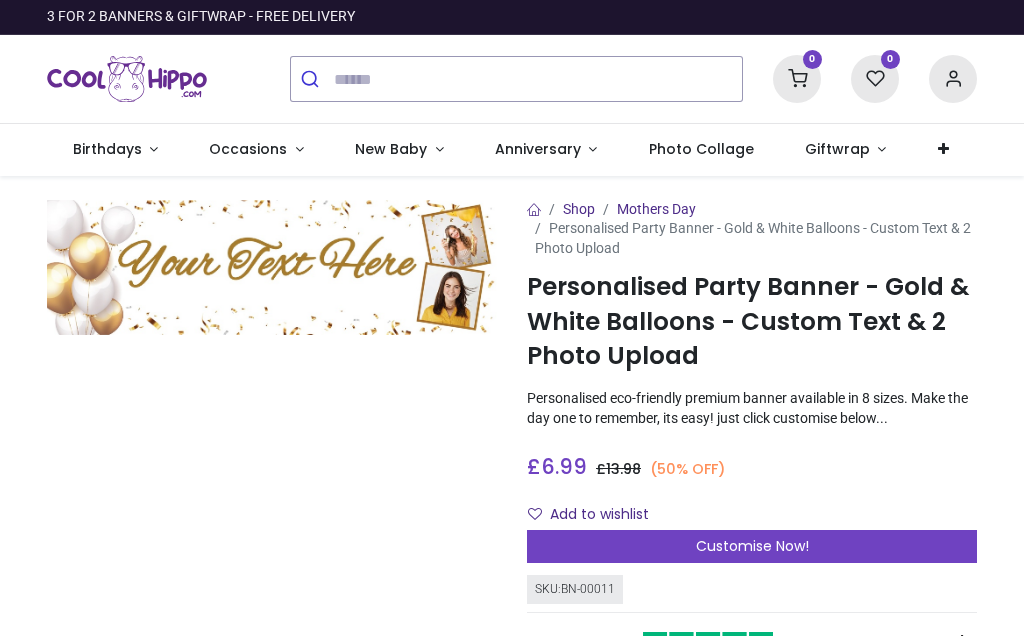 click on "Occasions" at bounding box center (248, 149) 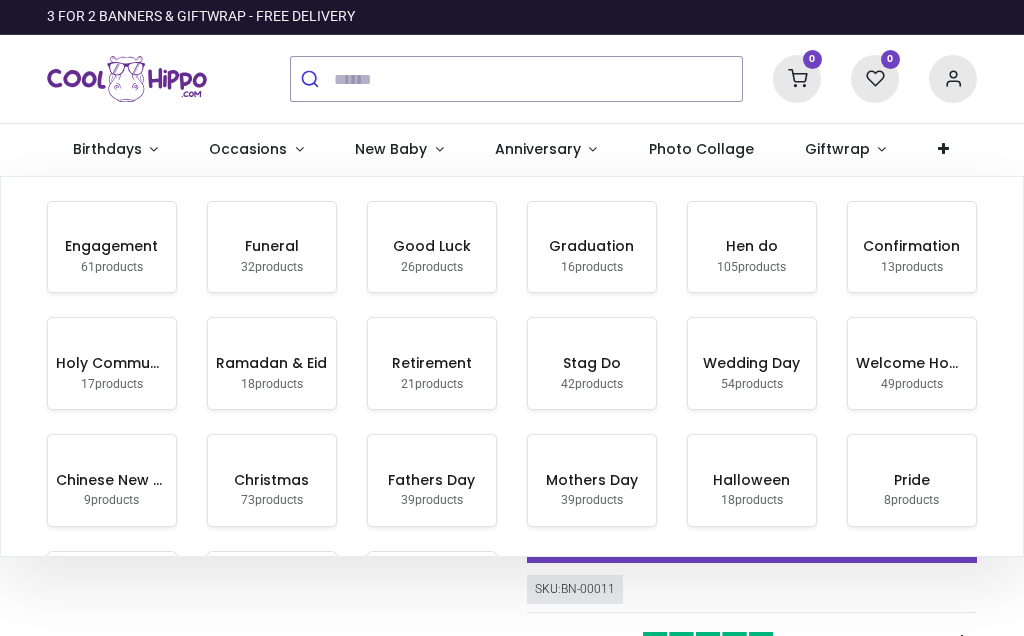 scroll, scrollTop: 0, scrollLeft: 0, axis: both 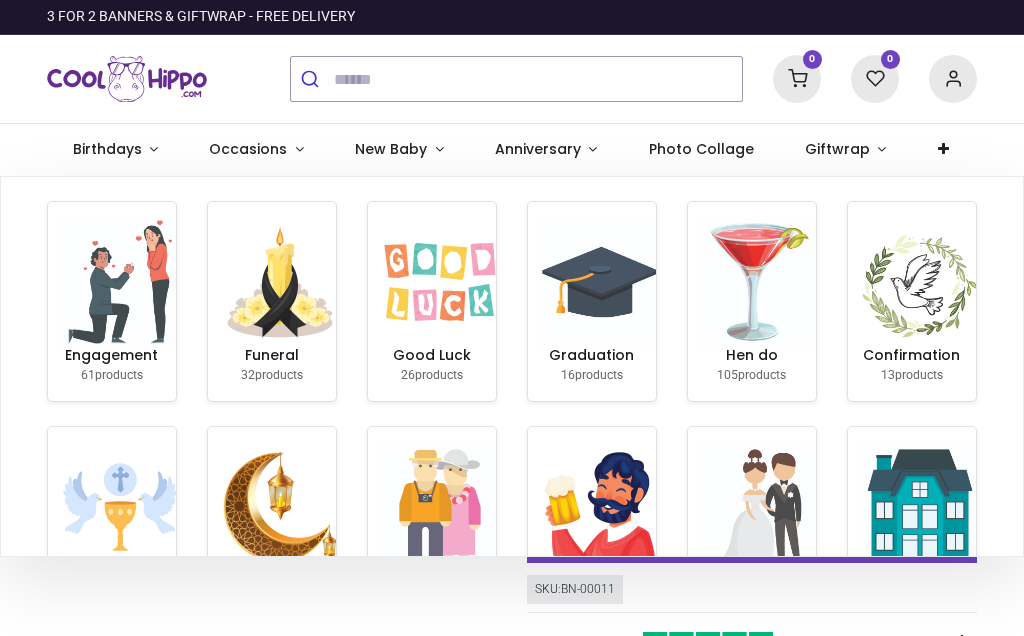 click on "Birthdays" at bounding box center [107, 149] 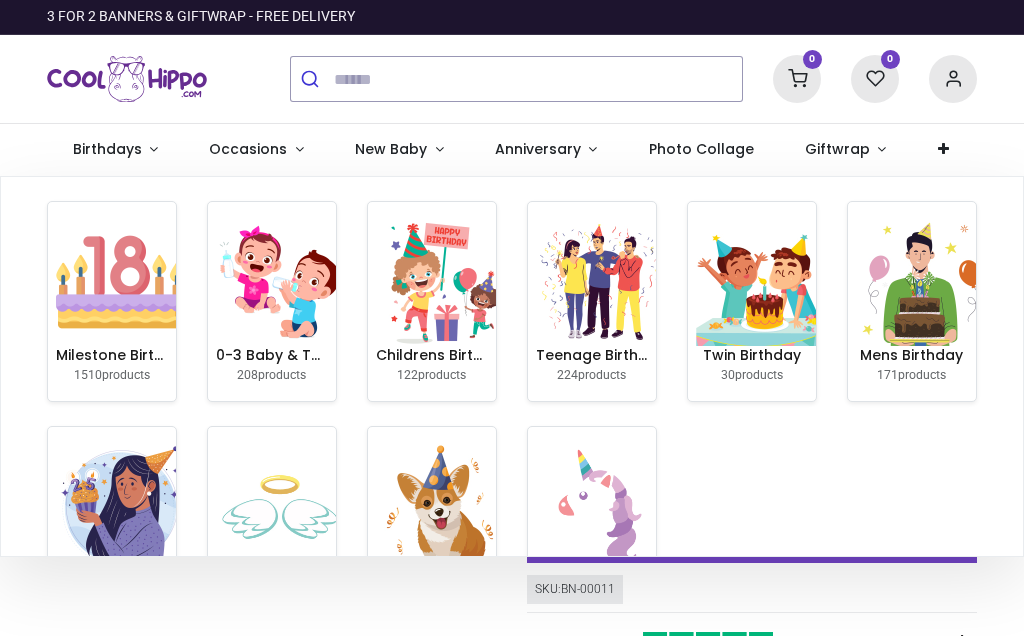 scroll, scrollTop: 0, scrollLeft: 0, axis: both 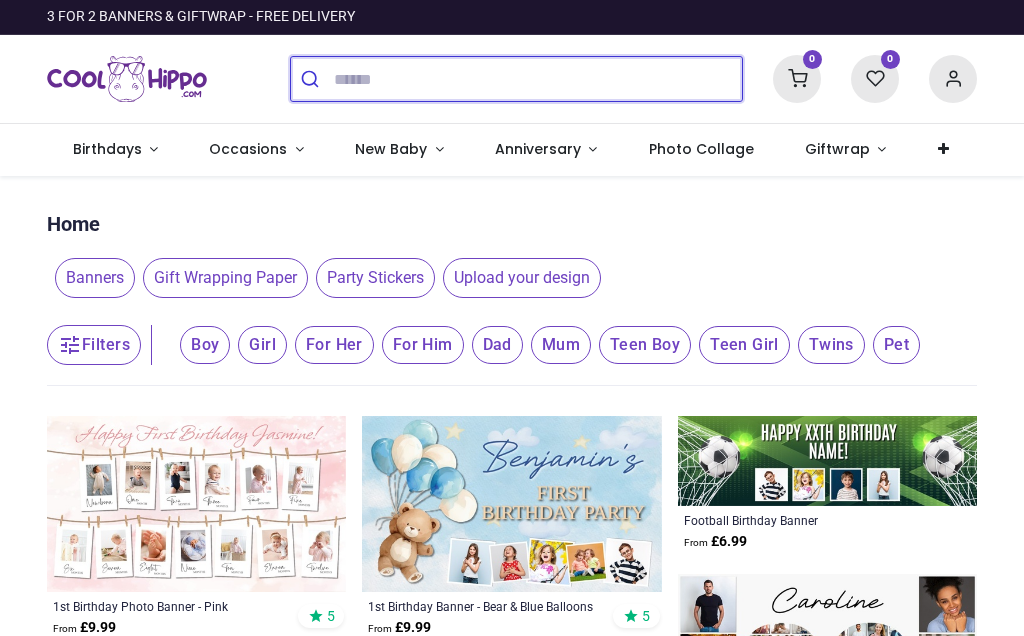 click at bounding box center (538, 79) 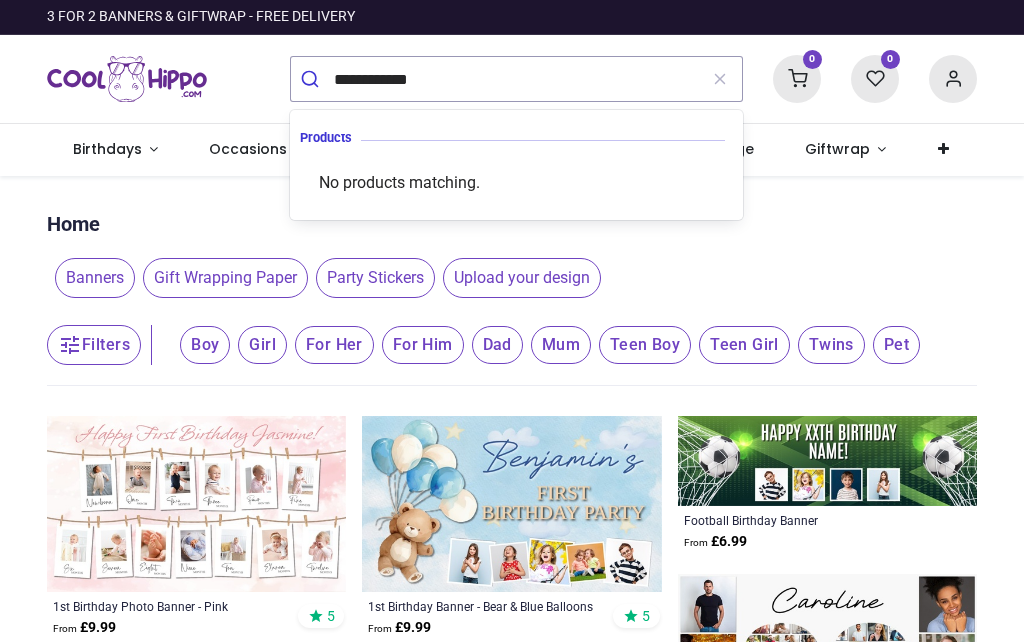 click on "Occasions" at bounding box center [248, 149] 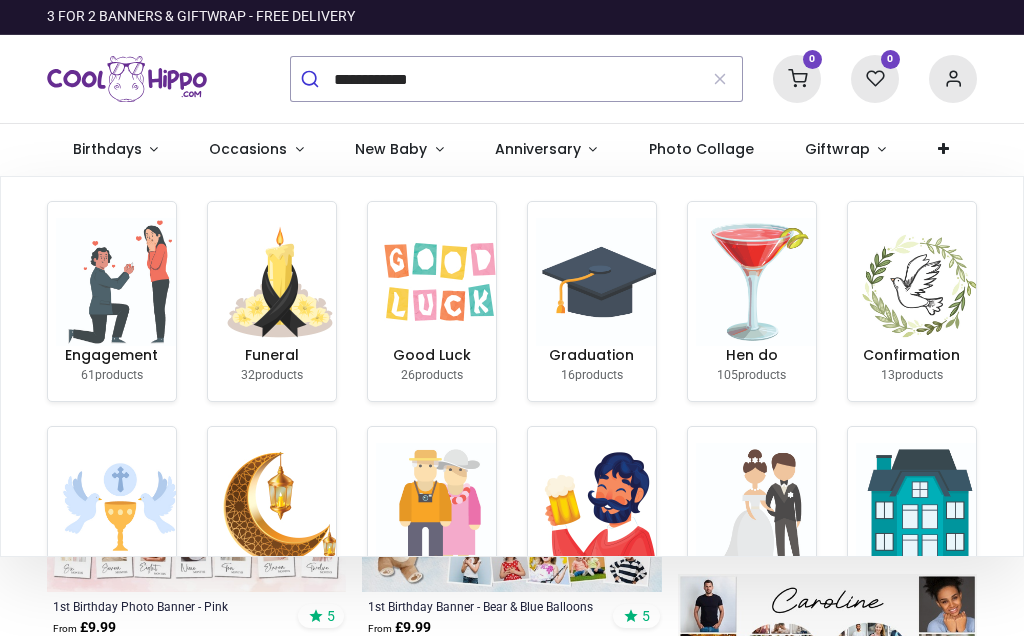 click on "Occasions" at bounding box center (248, 149) 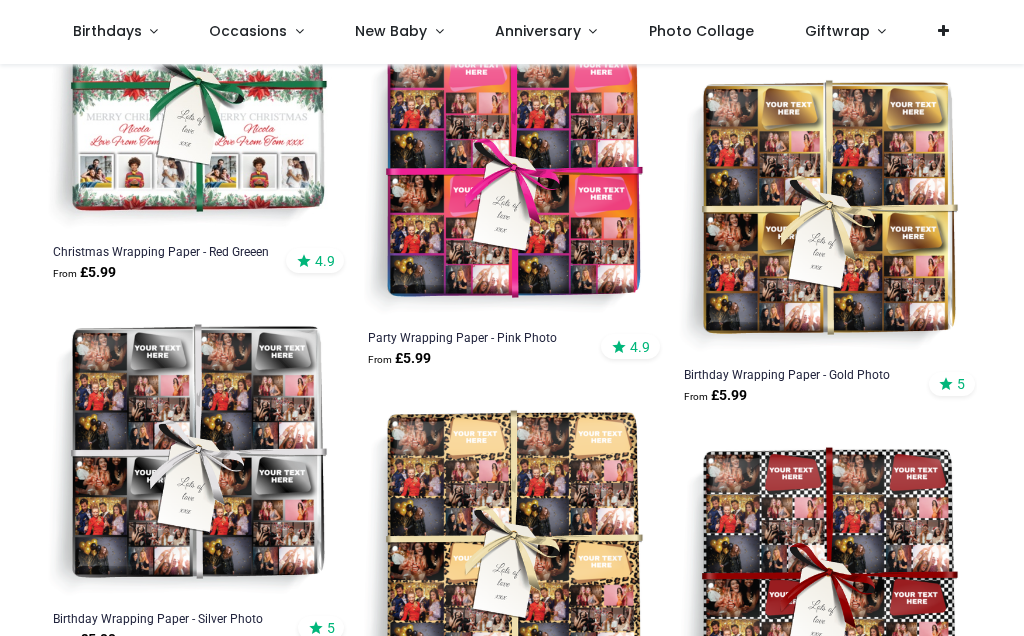 scroll, scrollTop: 4389, scrollLeft: 0, axis: vertical 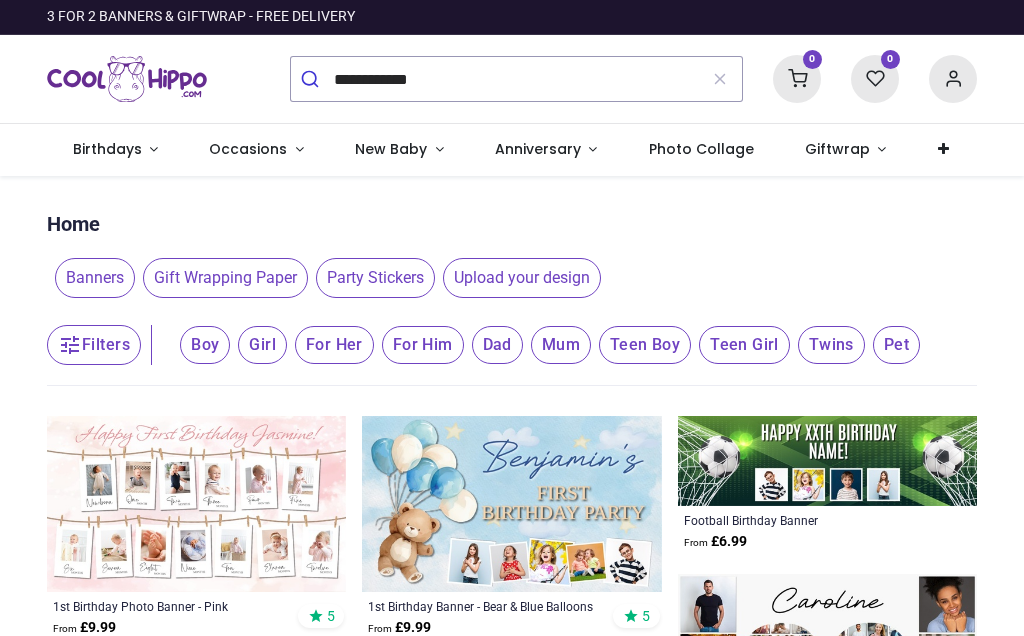click on "For Her" at bounding box center (205, 345) 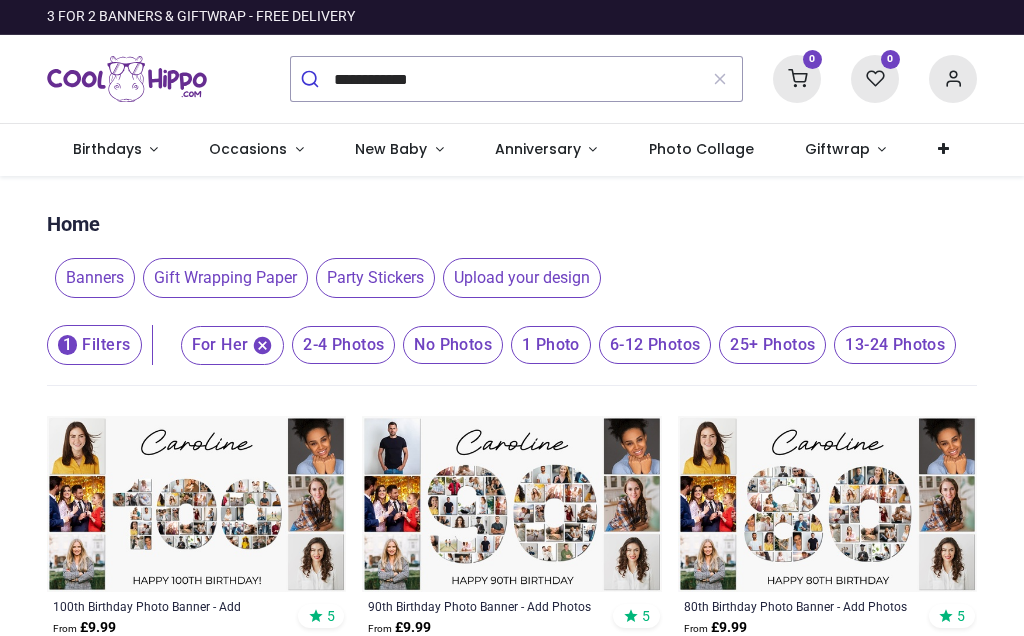 click on "No Photos" at bounding box center [343, 345] 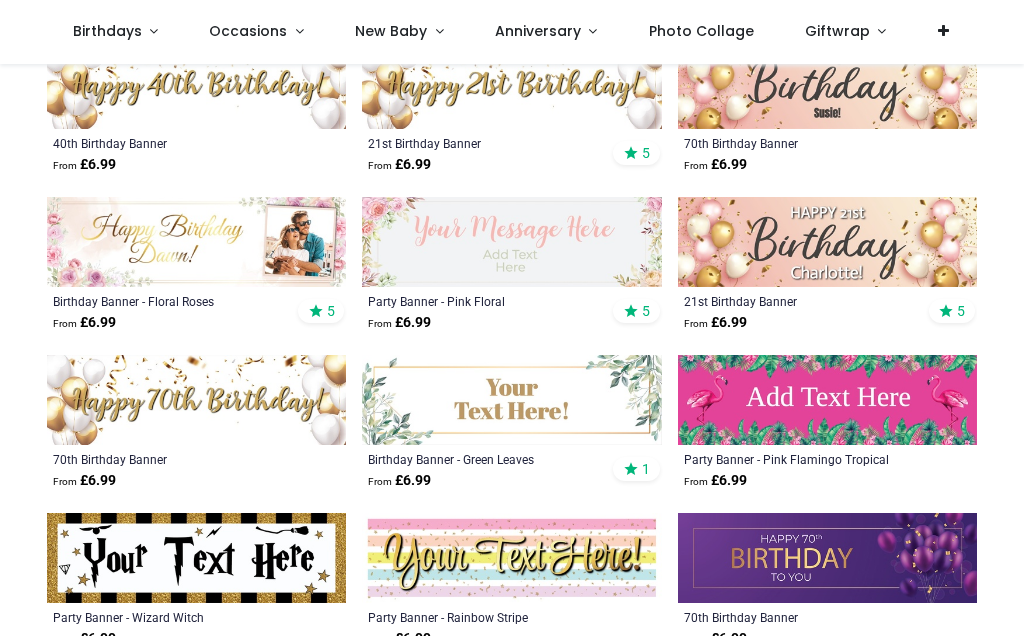 scroll, scrollTop: 273, scrollLeft: 0, axis: vertical 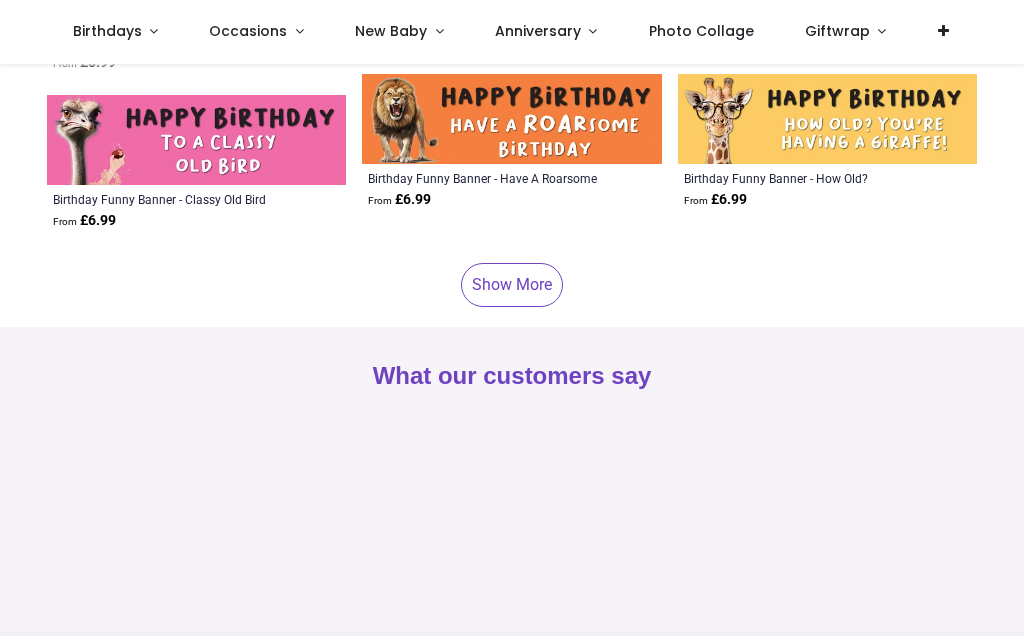 click on "Show More" at bounding box center (512, 285) 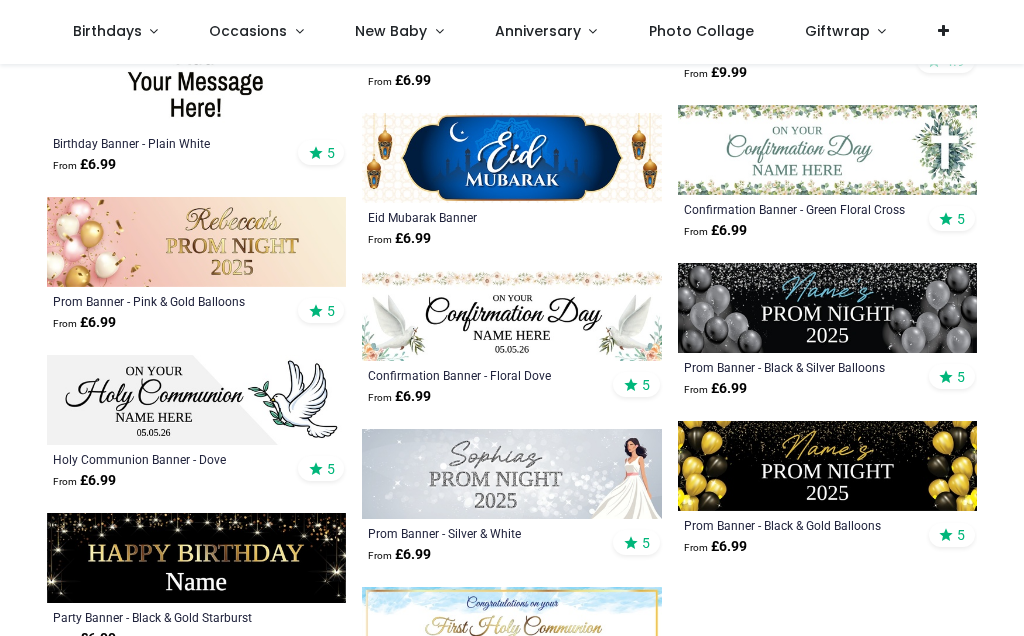 scroll, scrollTop: 6776, scrollLeft: 0, axis: vertical 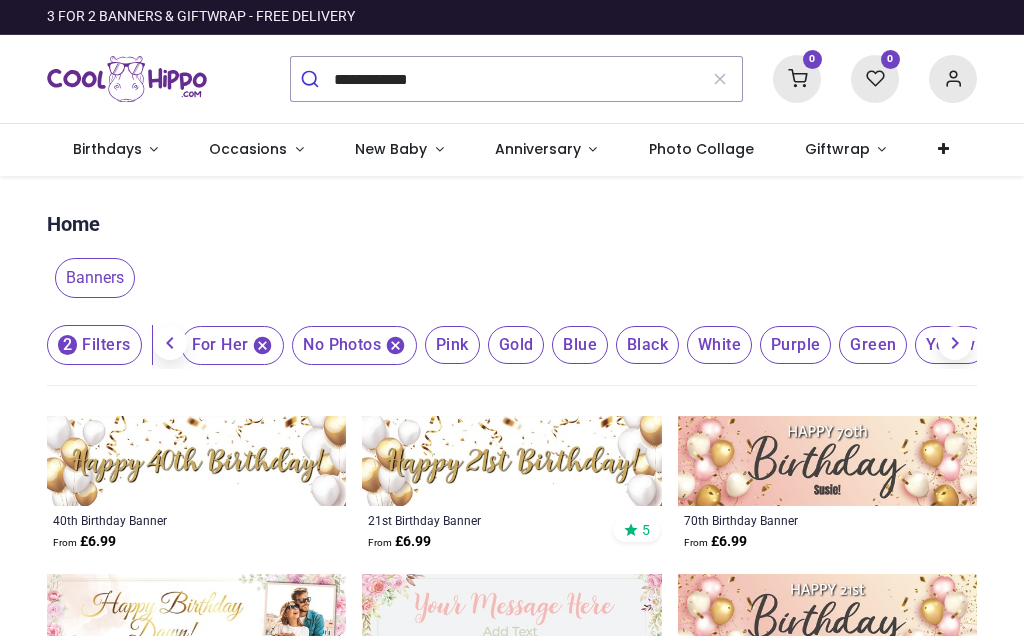 click on "Black" at bounding box center [452, 345] 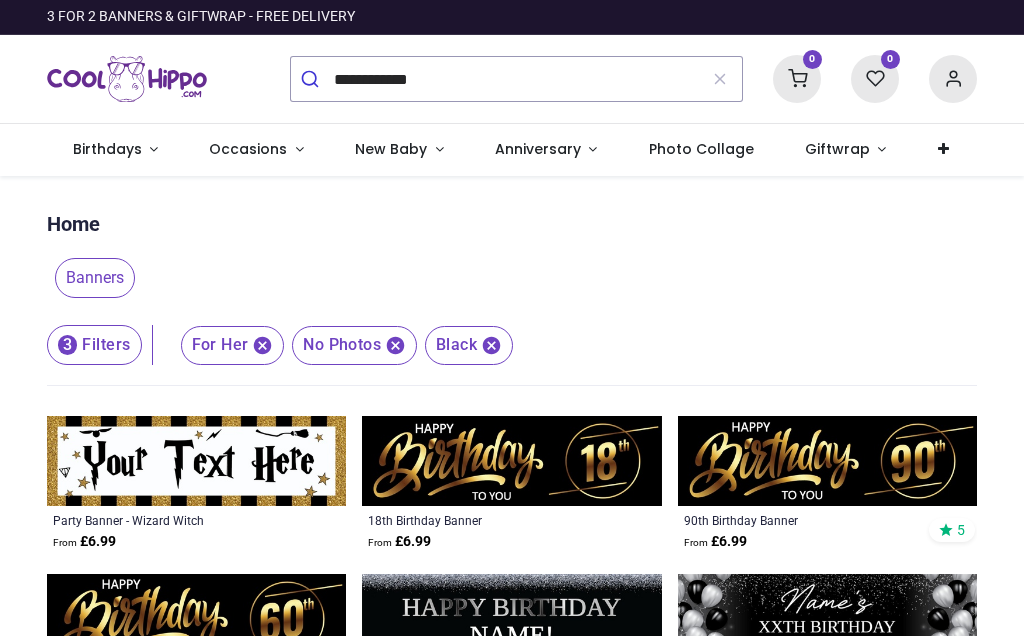 scroll, scrollTop: 0, scrollLeft: 0, axis: both 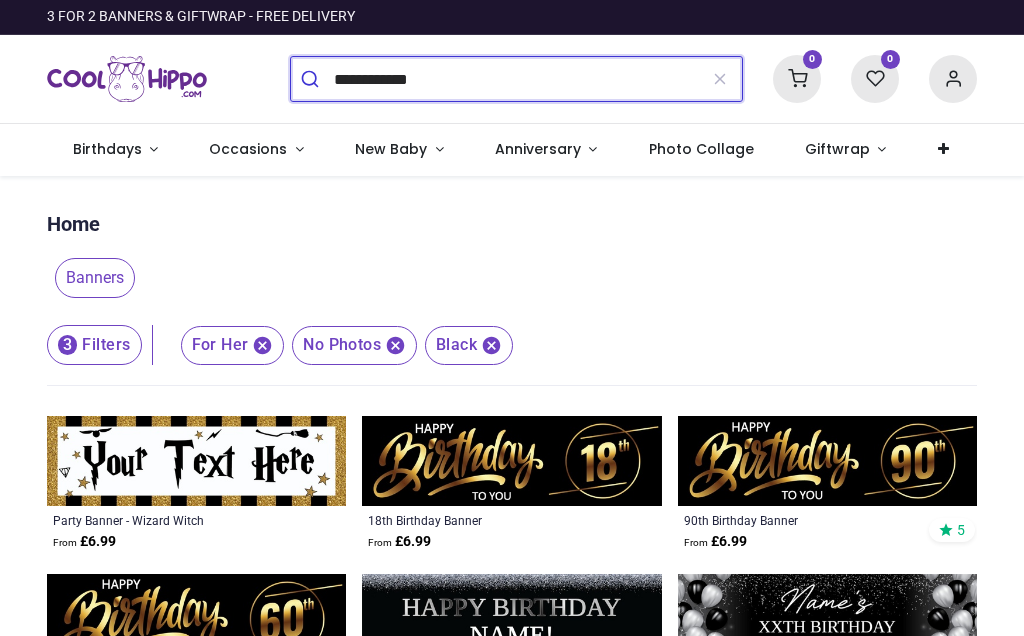 click on "**********" at bounding box center (515, 79) 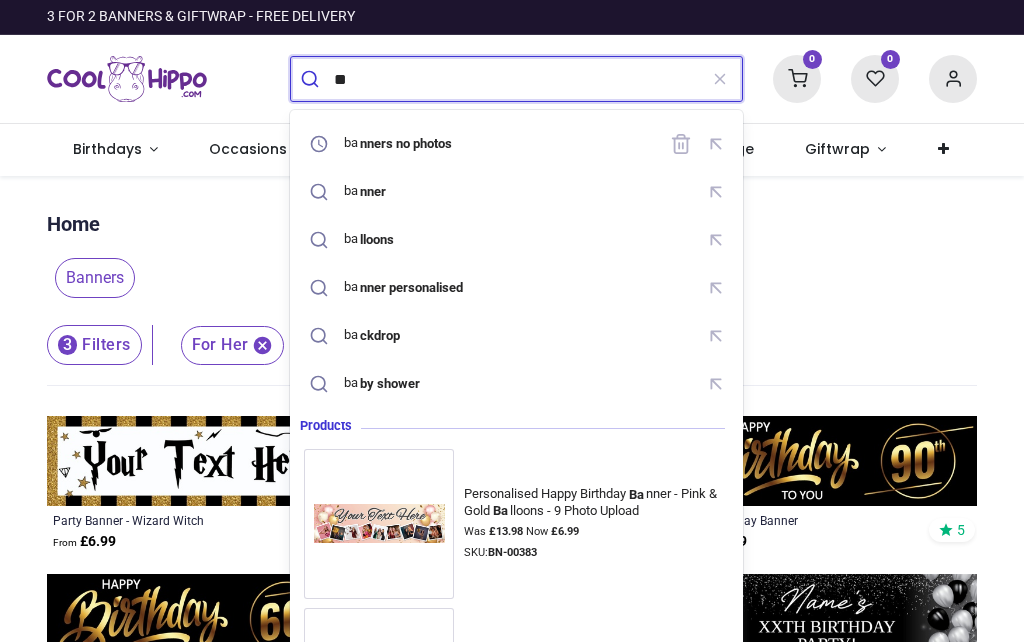 type on "*" 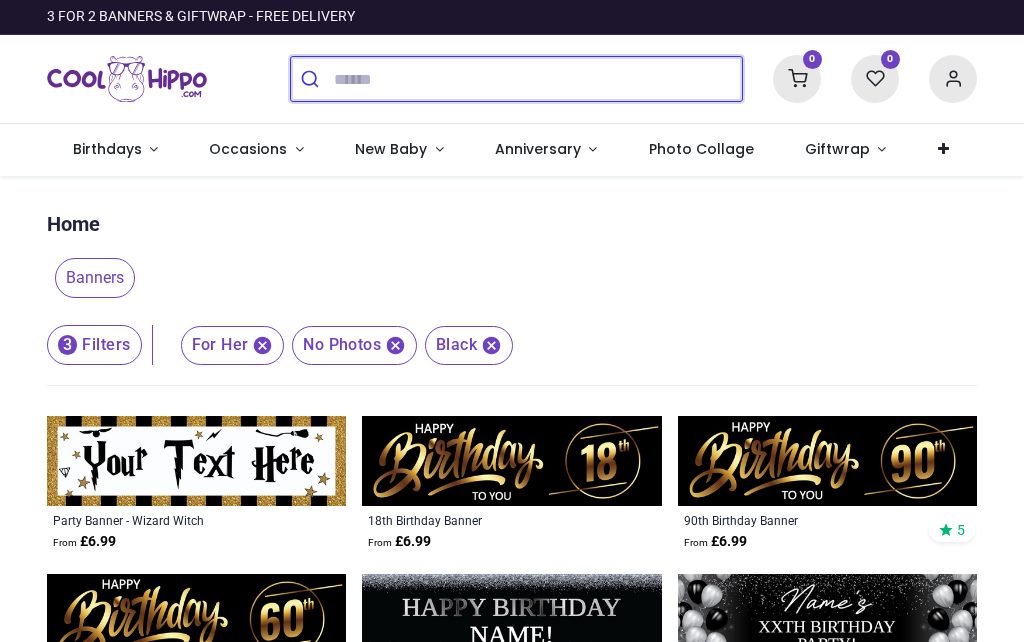 type 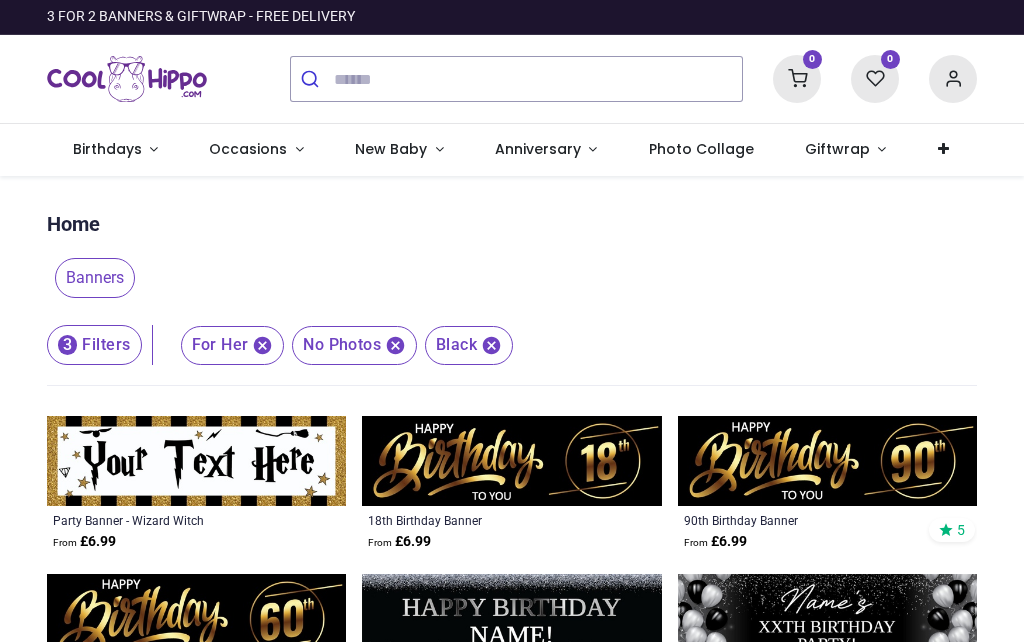 click on "Home" at bounding box center [512, 219] 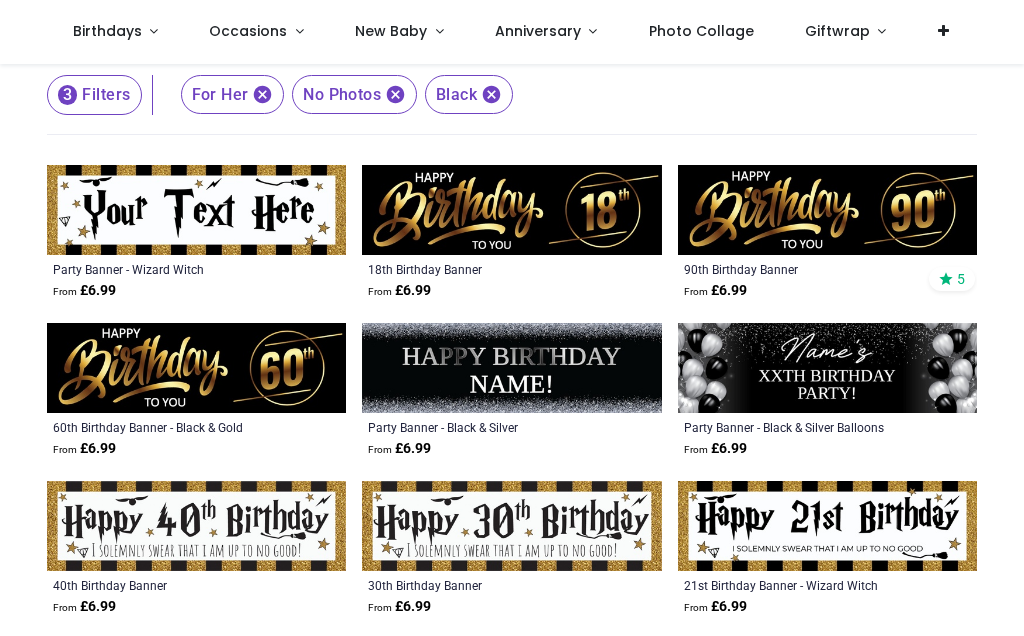 scroll, scrollTop: 136, scrollLeft: 0, axis: vertical 